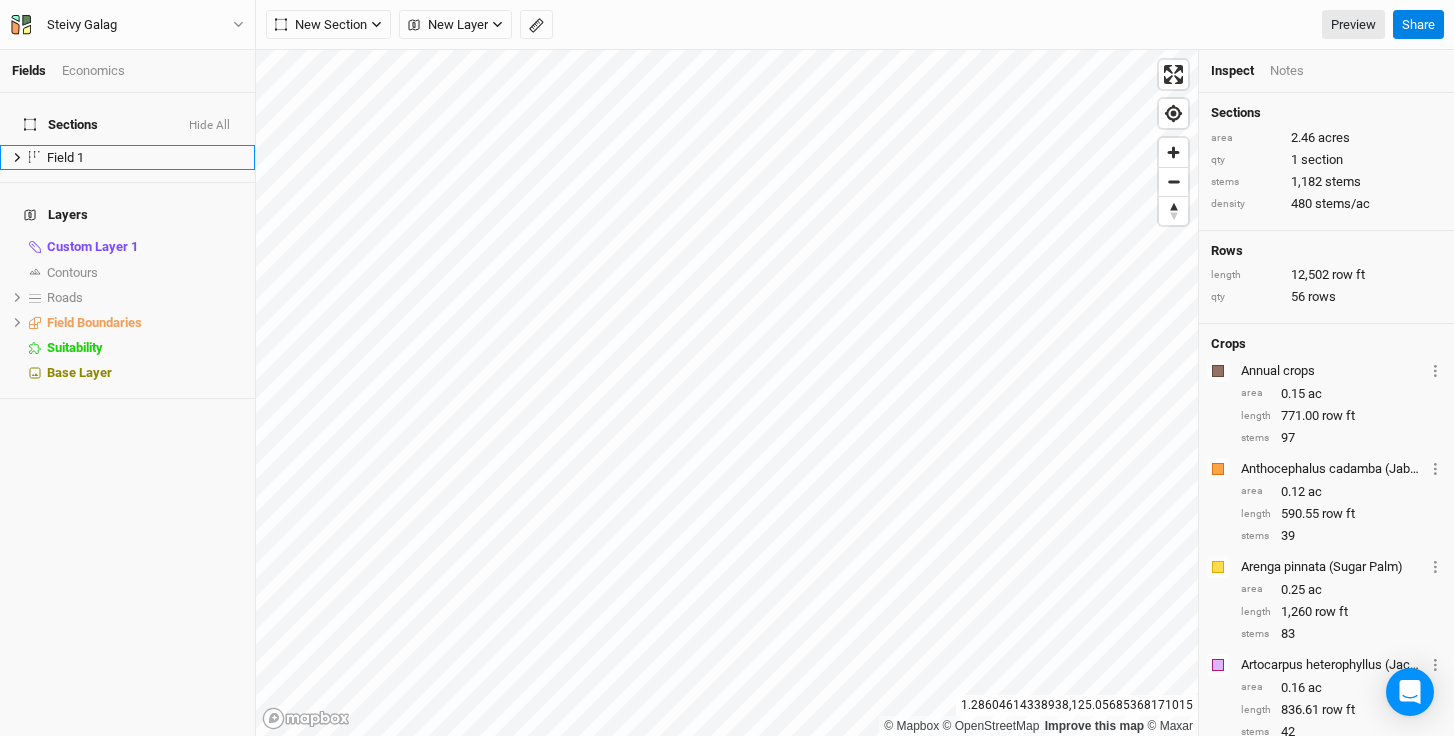 scroll, scrollTop: 0, scrollLeft: 0, axis: both 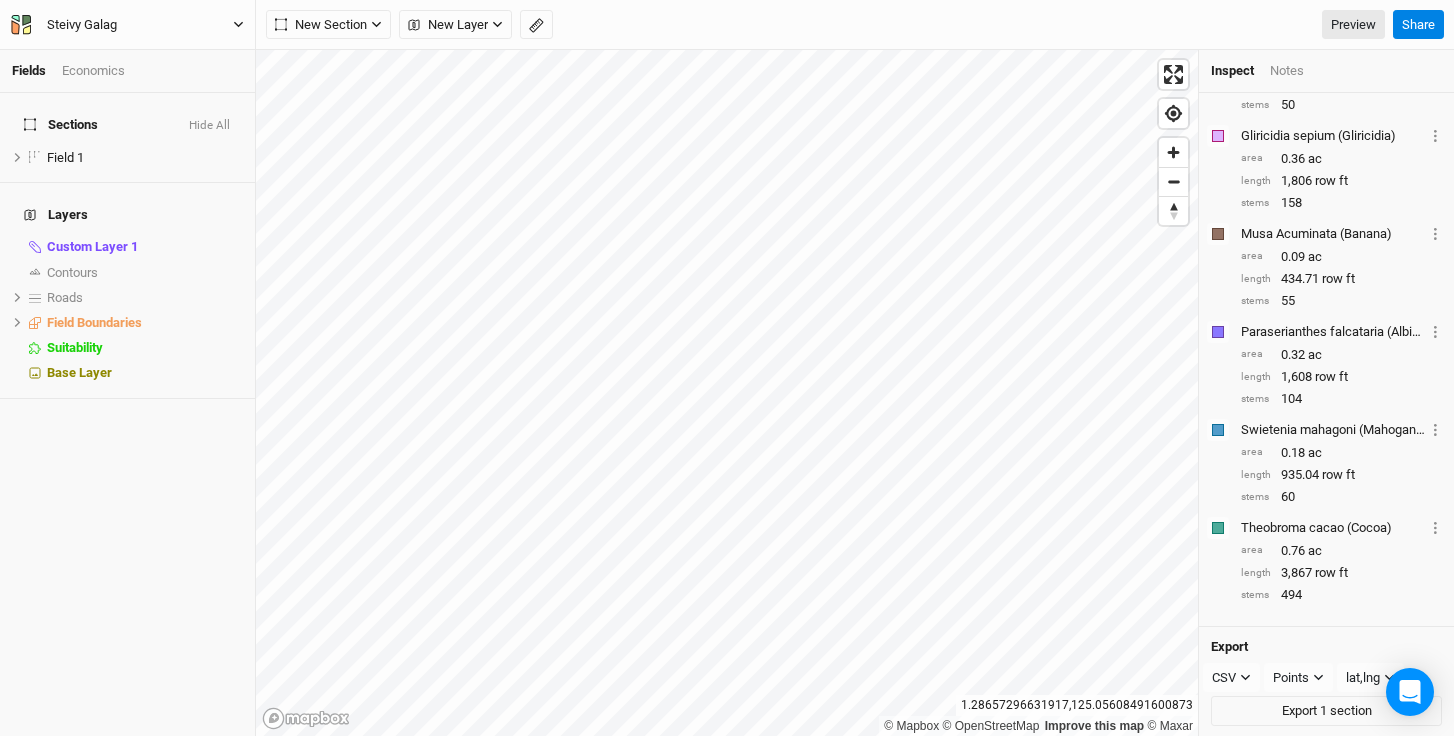 click on "Steivy Galag" at bounding box center [82, 25] 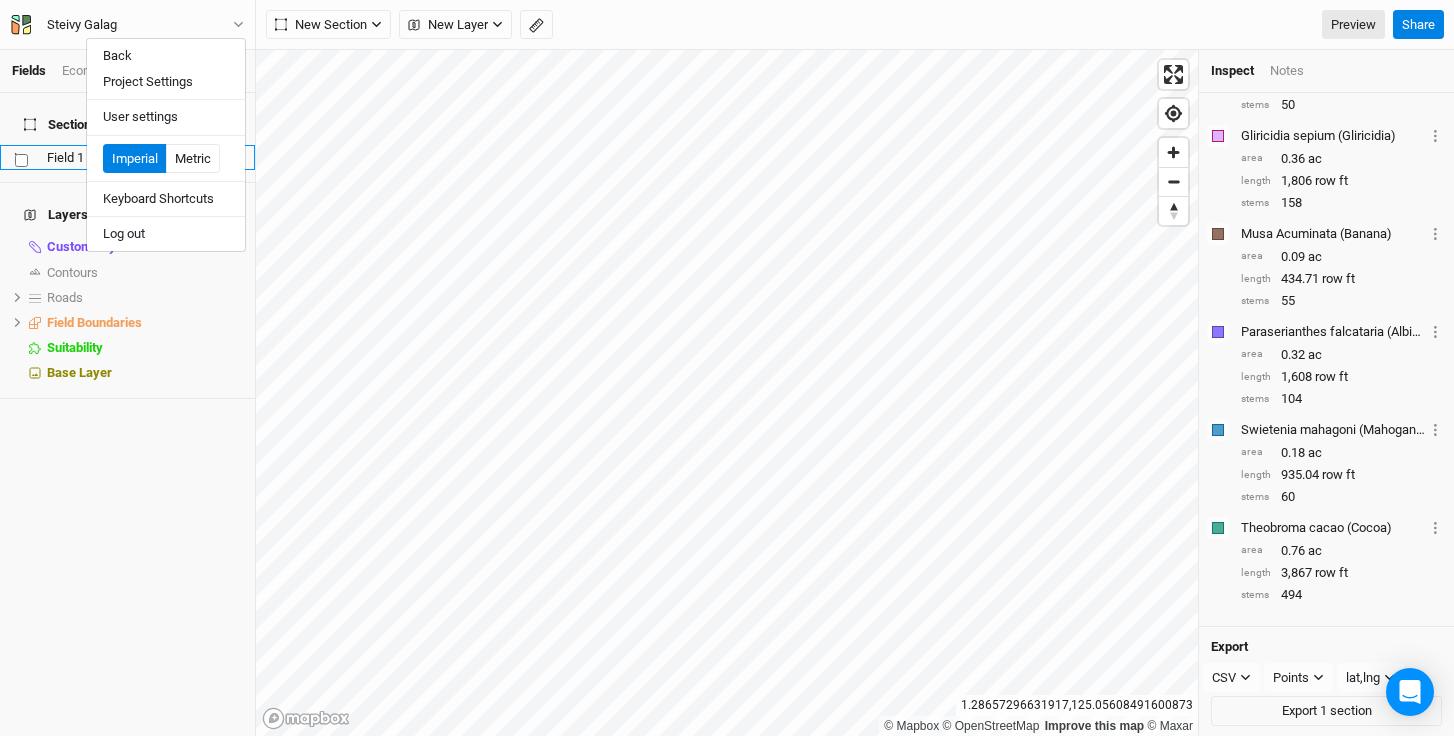 click at bounding box center [35, 154] 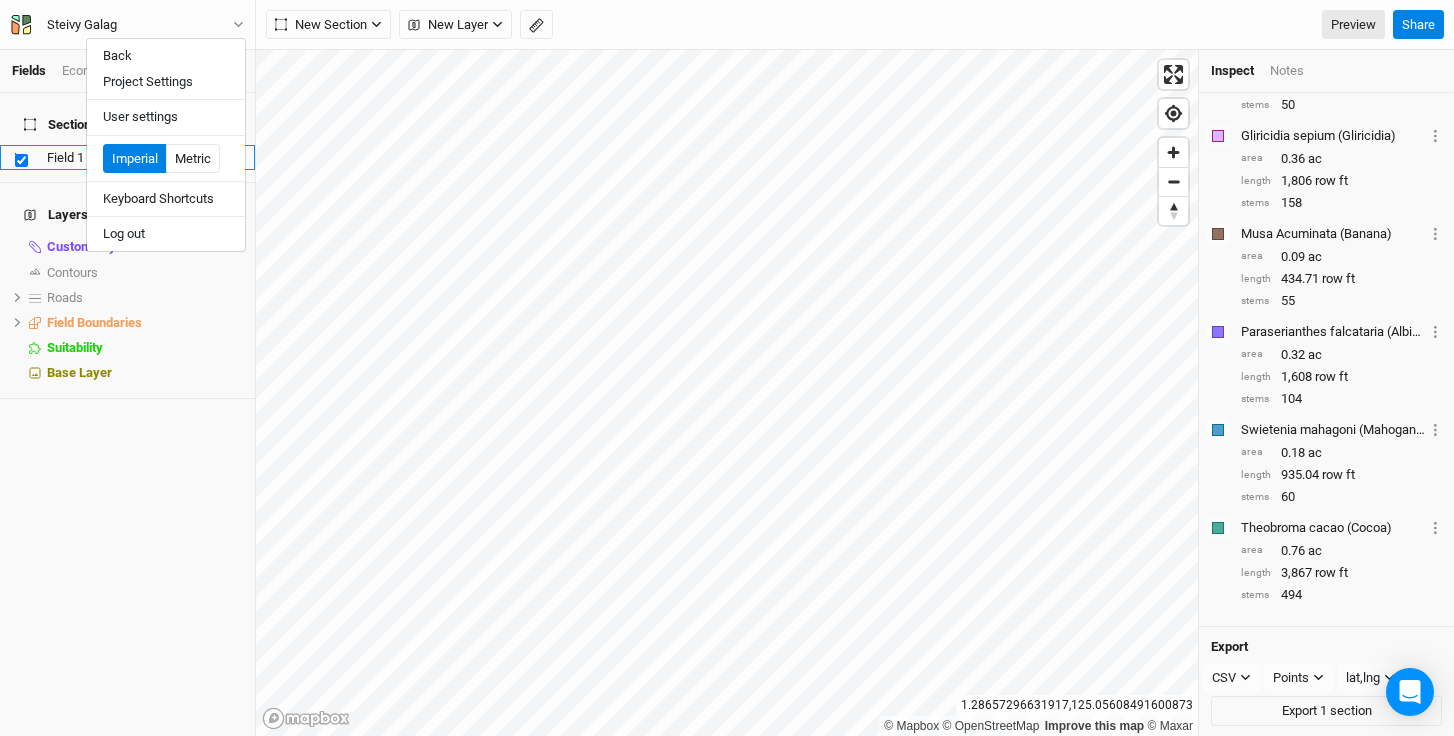 checkbox on "true" 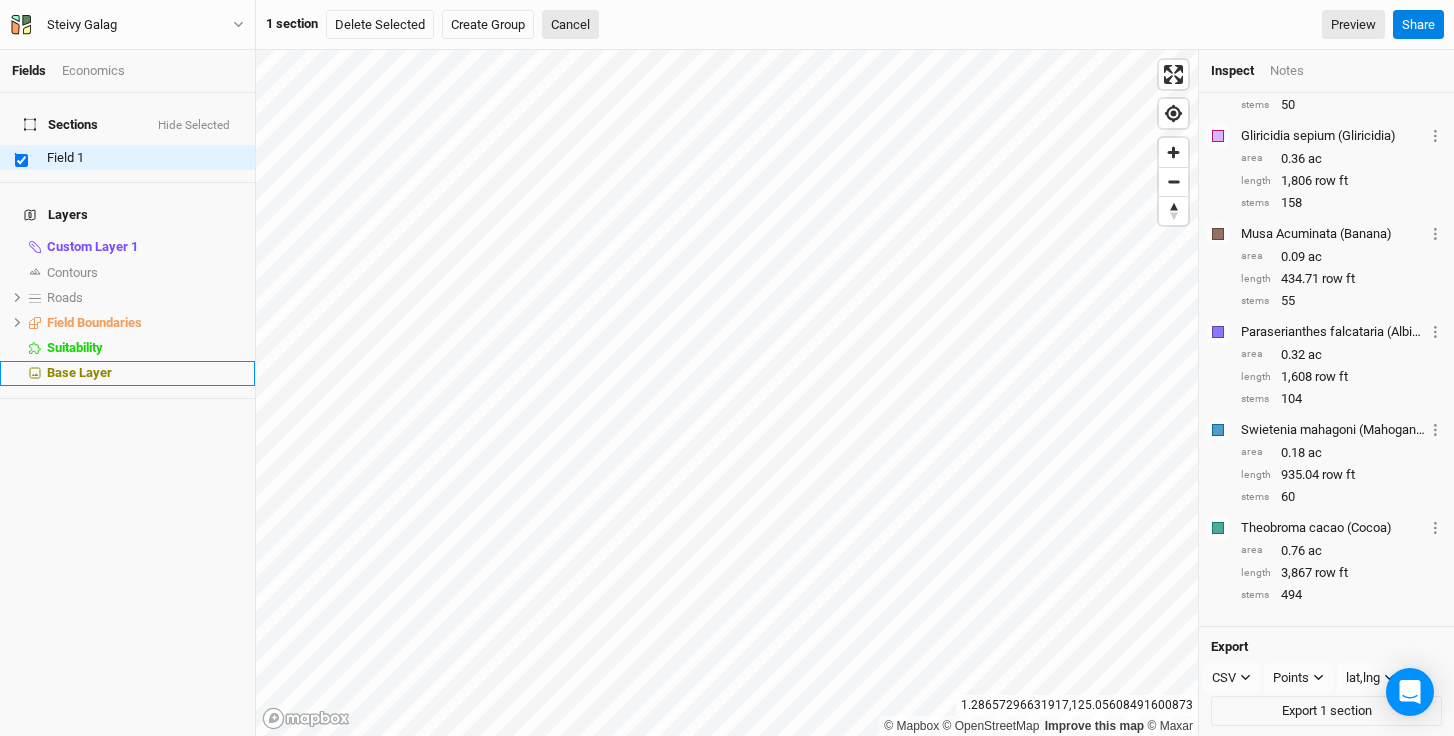 click on "Base Layer" at bounding box center [145, 373] 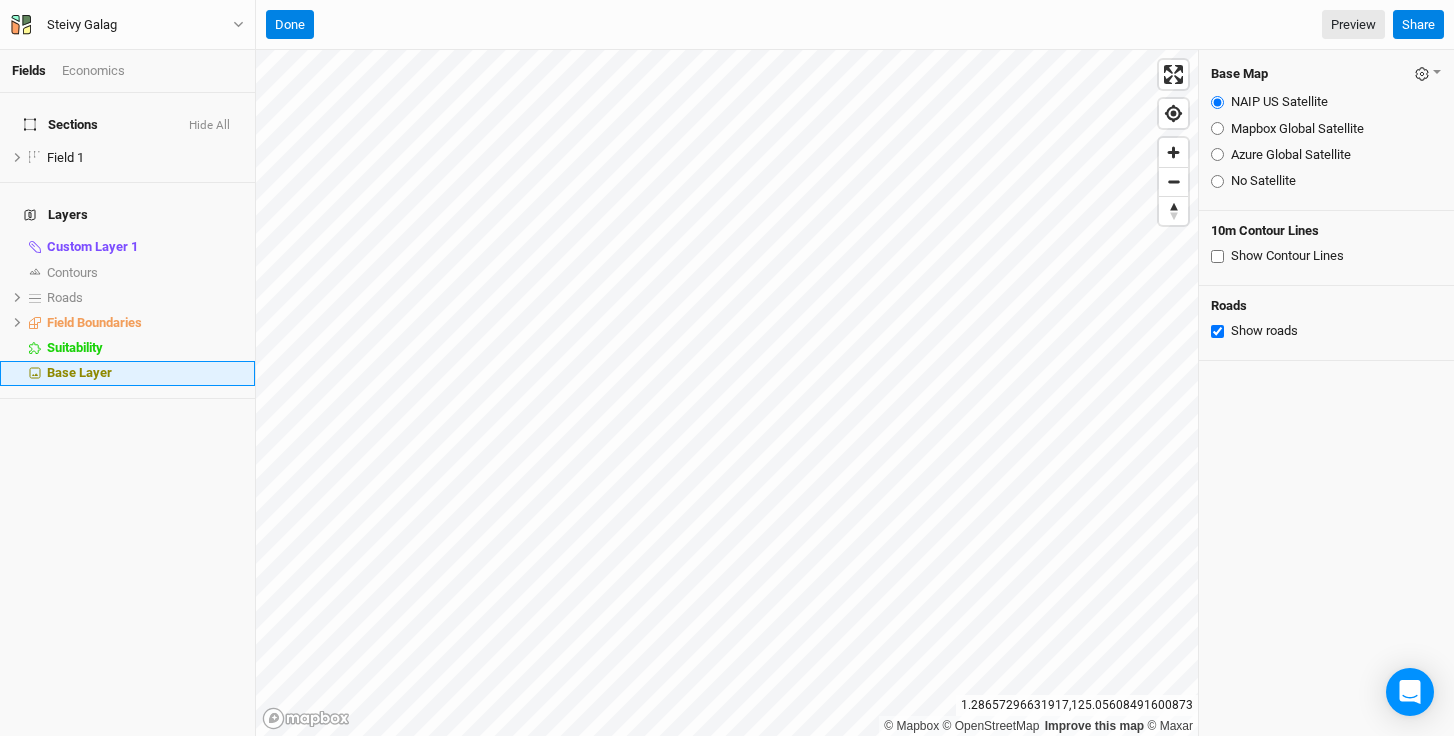 click on "Base Layer" at bounding box center [145, 373] 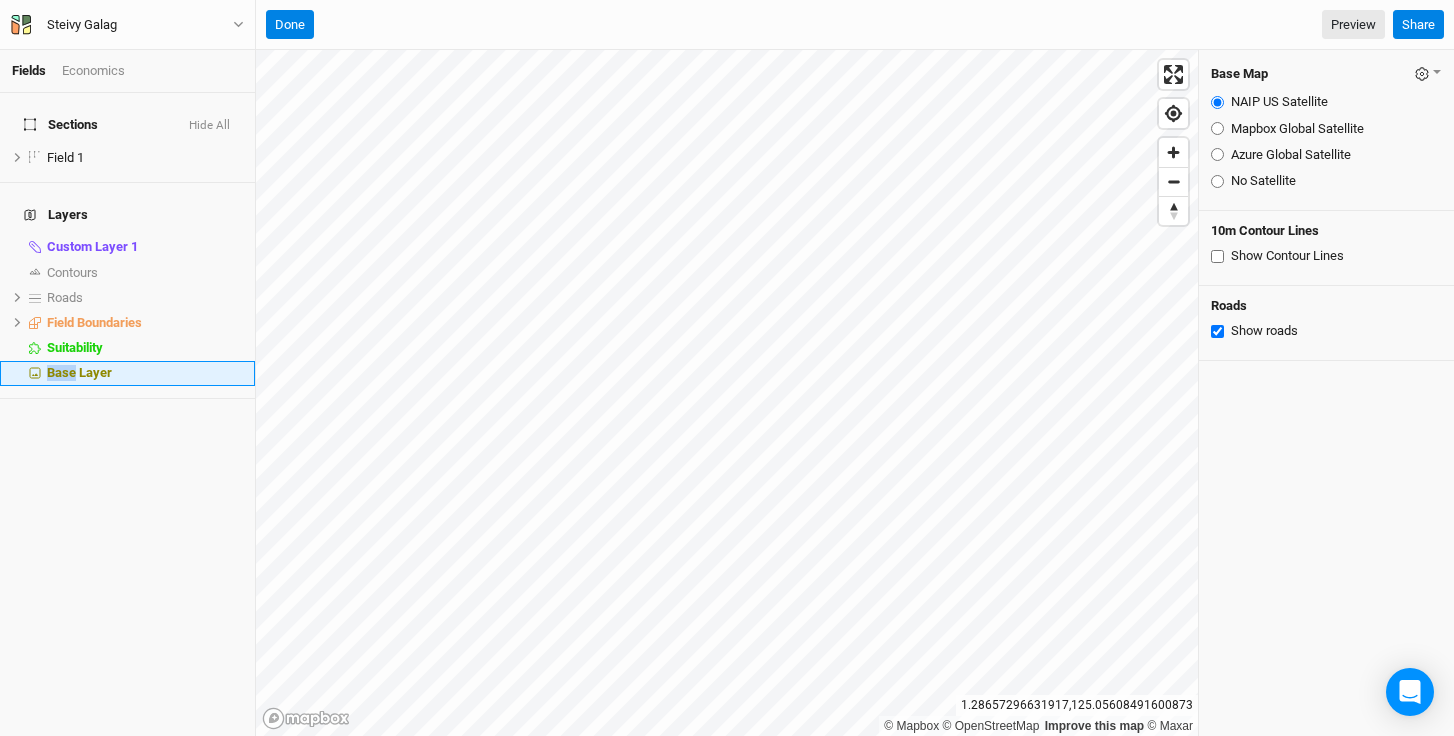 click on "Base Layer" at bounding box center (79, 372) 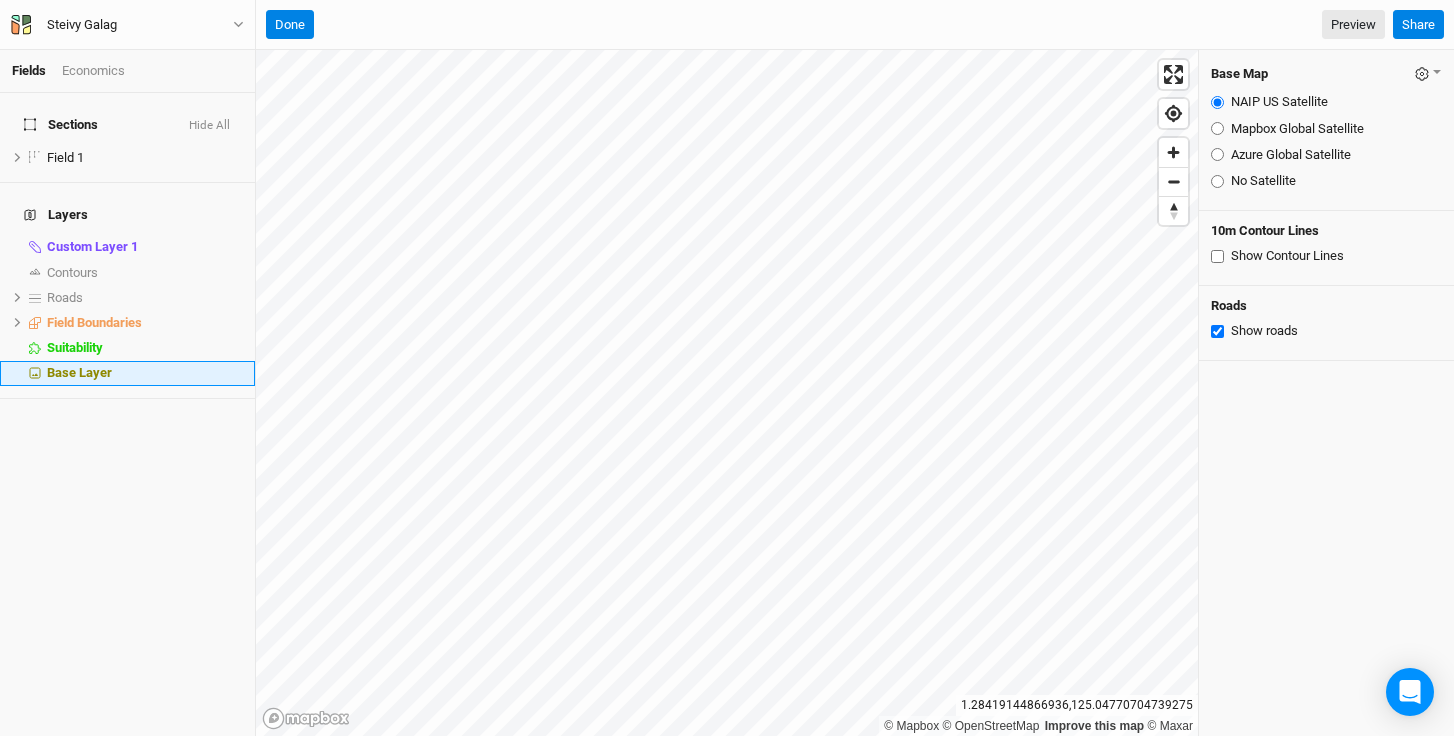 click on "Base Layer" at bounding box center [145, 373] 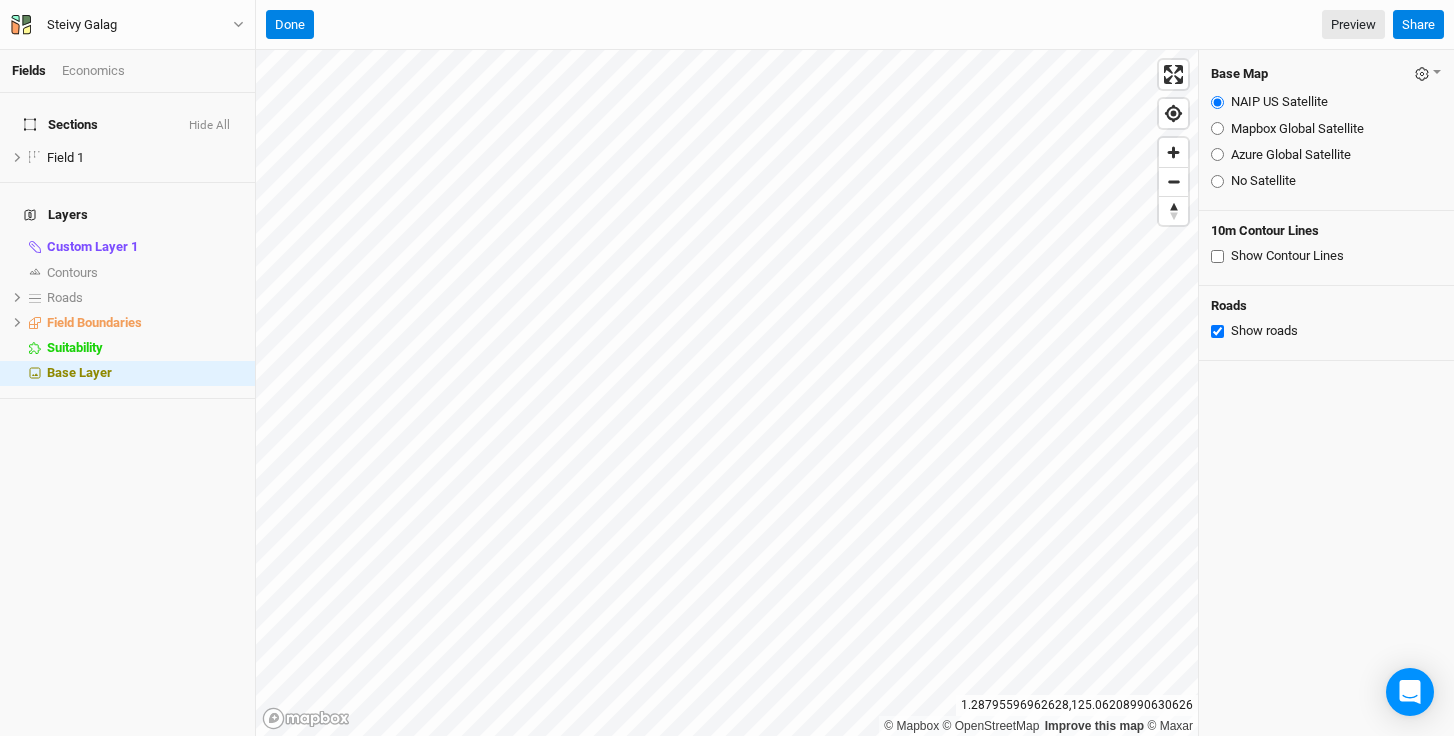 click on "Mapbox Global Satellite" at bounding box center [1217, 128] 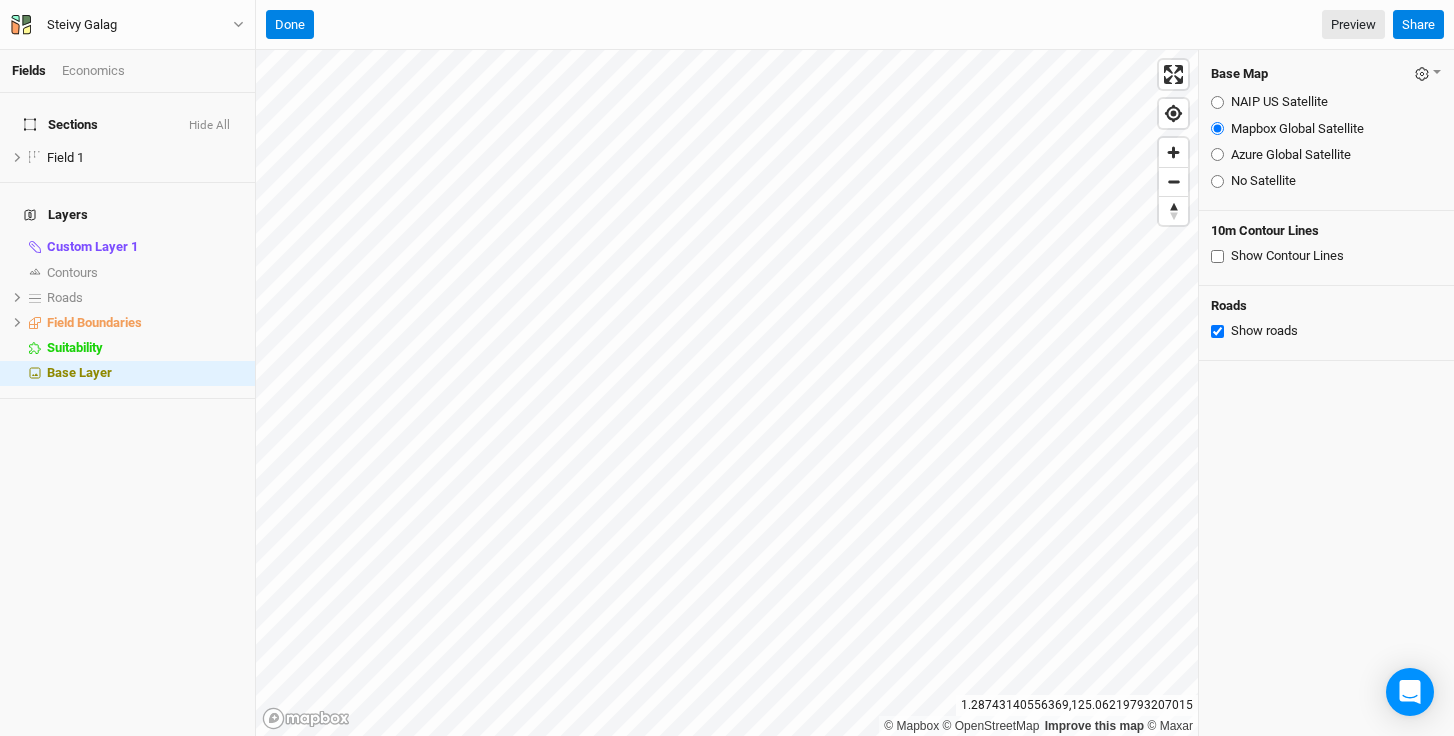 click on "Azure Global Satellite" at bounding box center [1217, 154] 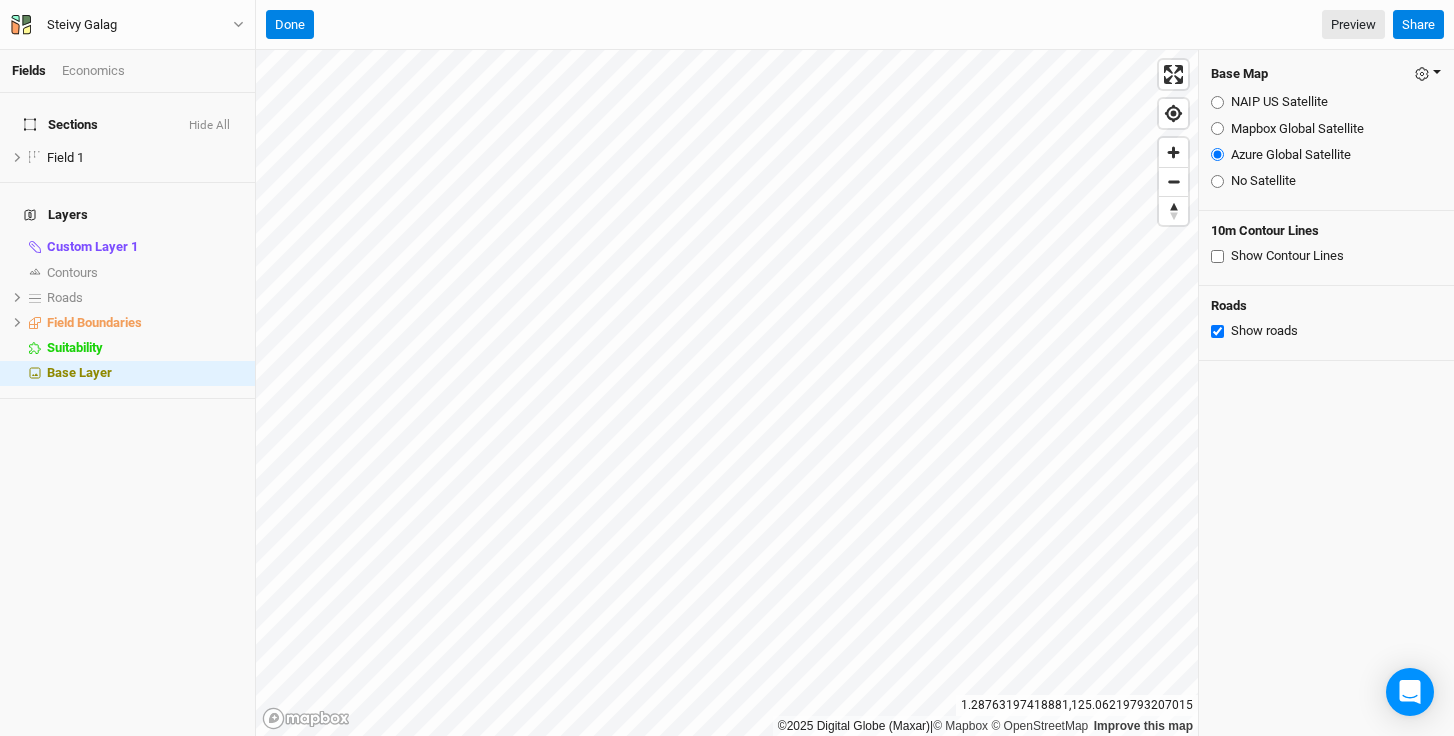click 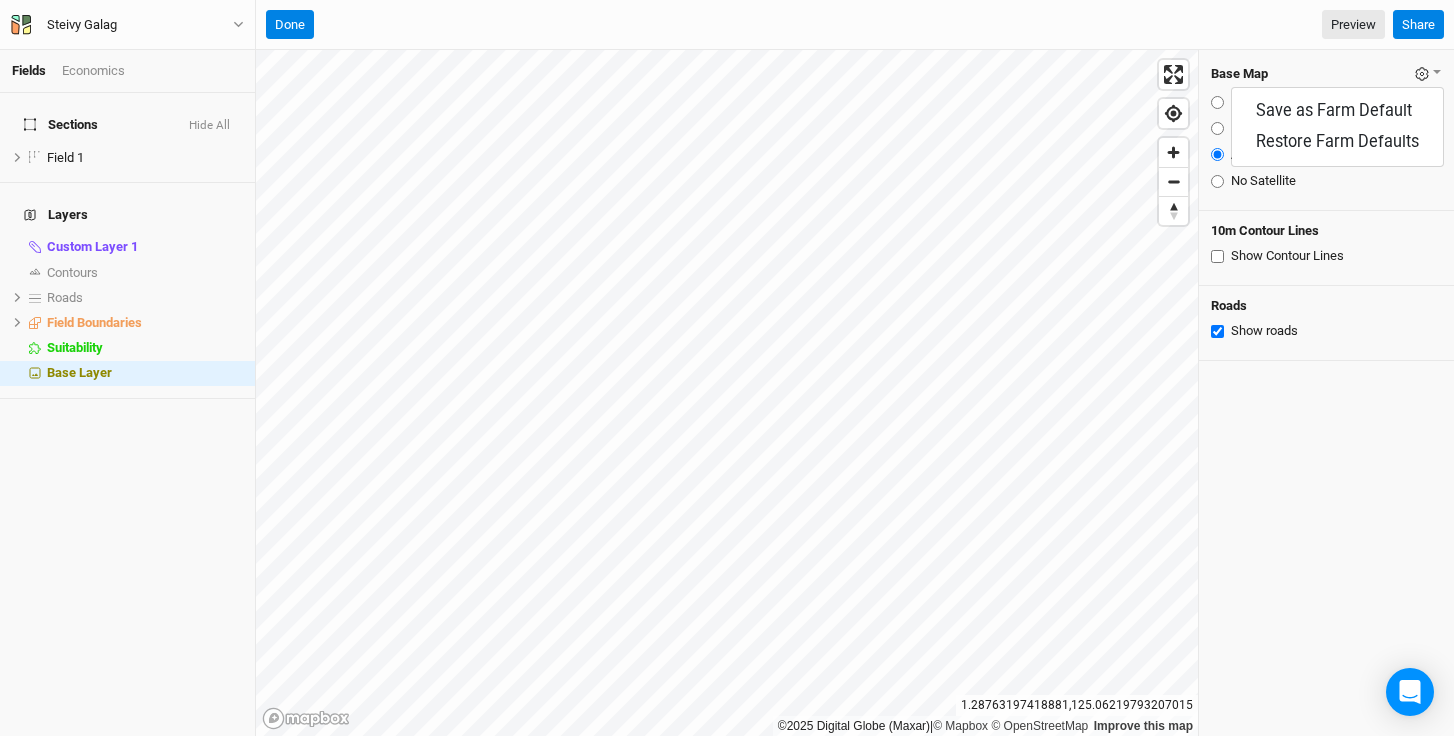 click on "Base Map Save as Farm Default Restore Farm Defaults NAIP US Satellite Mapbox Global Satellite Azure Global Satellite No Satellite" at bounding box center [1326, 130] 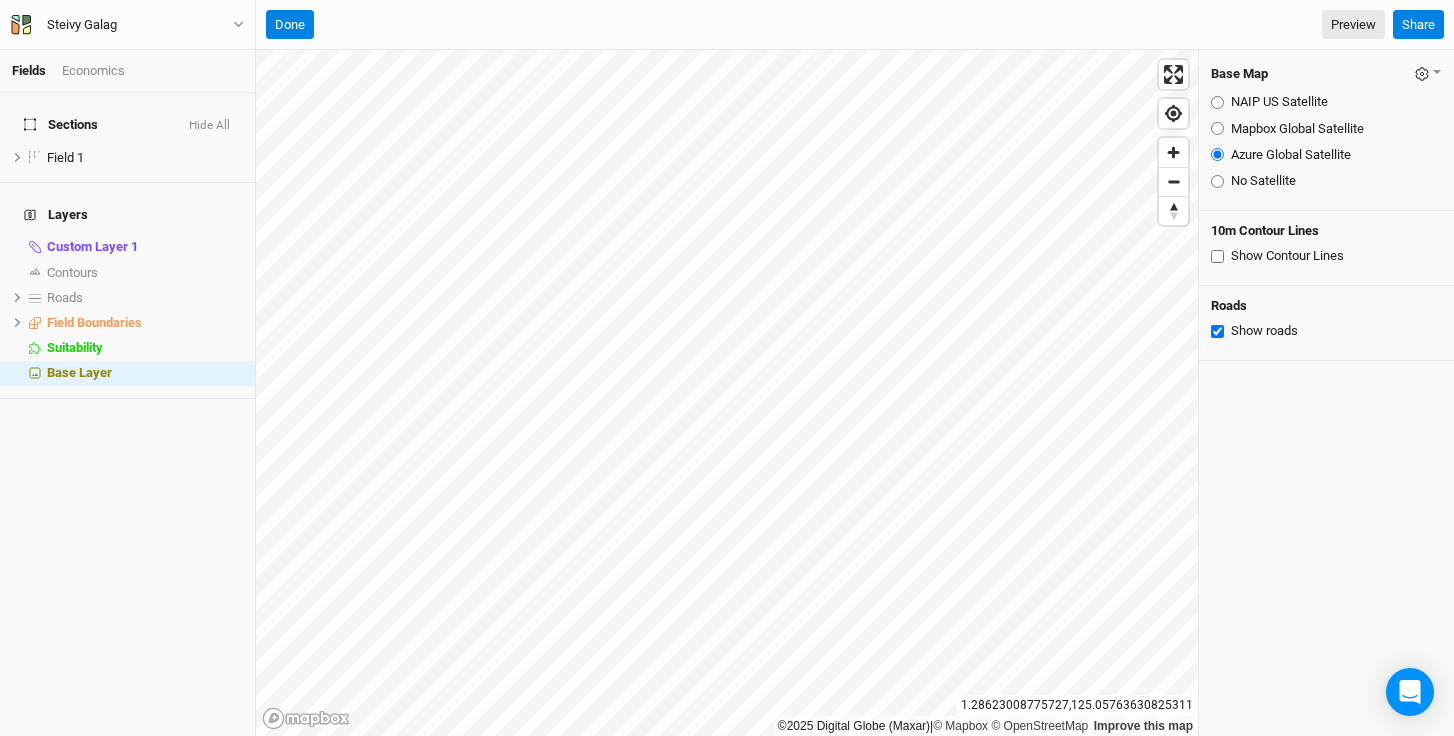 click on "Mapbox Global Satellite" at bounding box center [1217, 128] 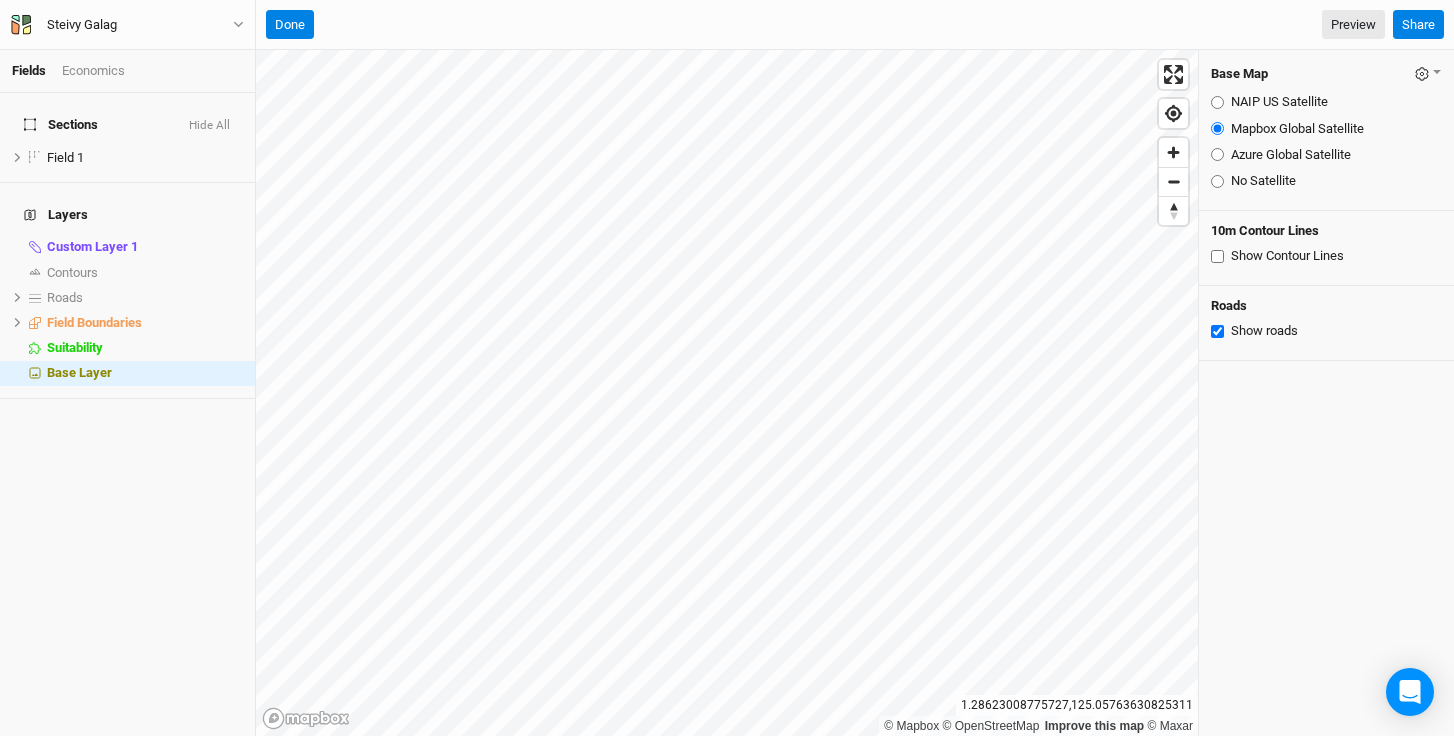 click on "NAIP US Satellite" at bounding box center [1217, 102] 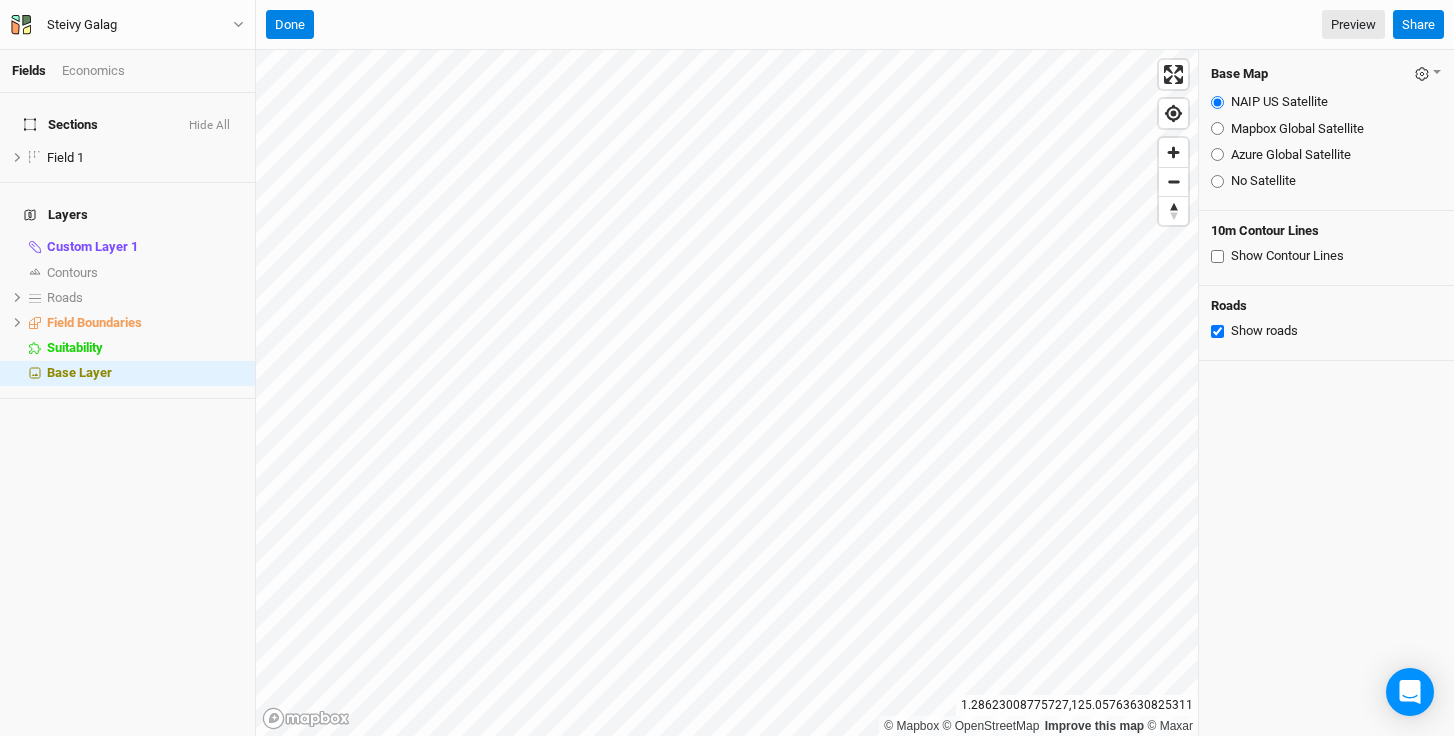 click on "Azure Global Satellite" at bounding box center (1217, 154) 